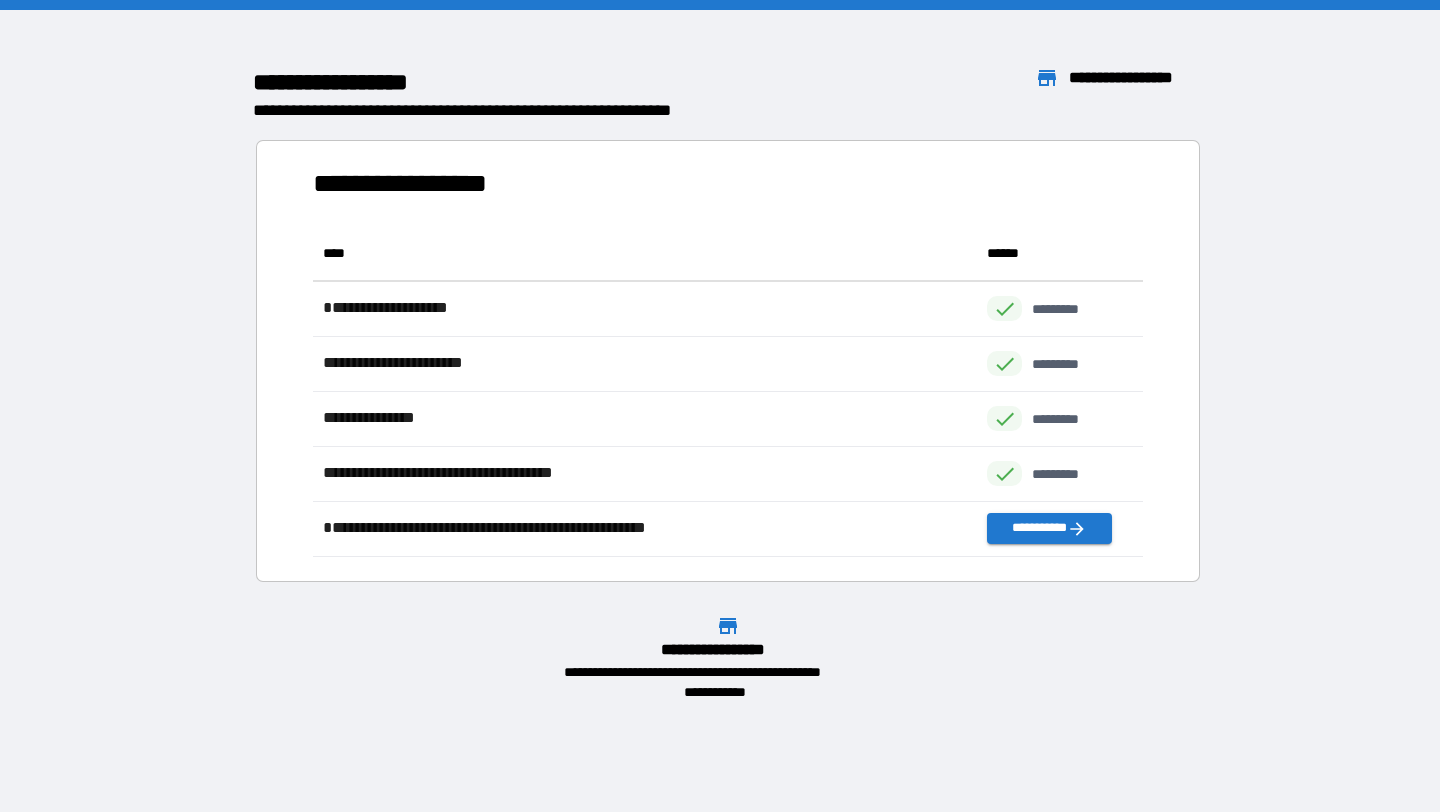 scroll, scrollTop: 0, scrollLeft: 0, axis: both 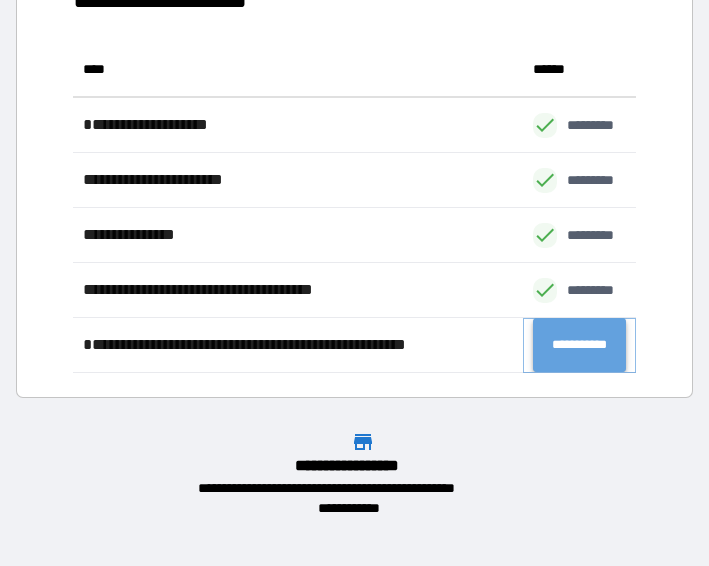 click on "**********" at bounding box center (579, 345) 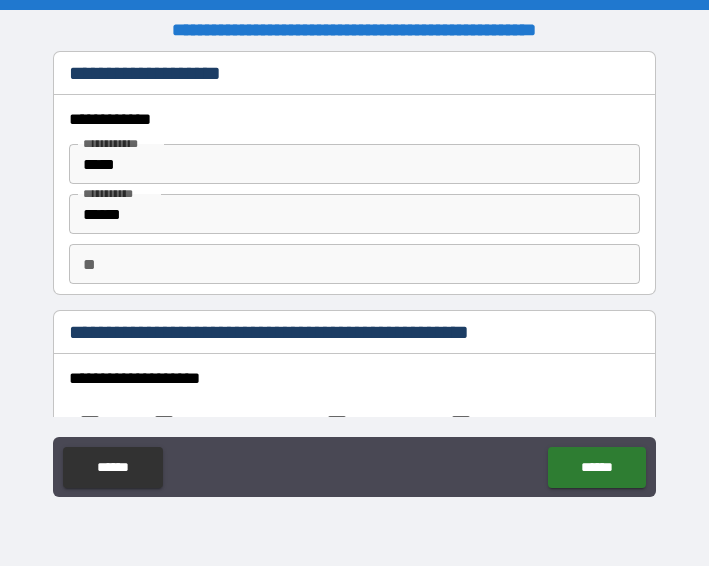 type on "*" 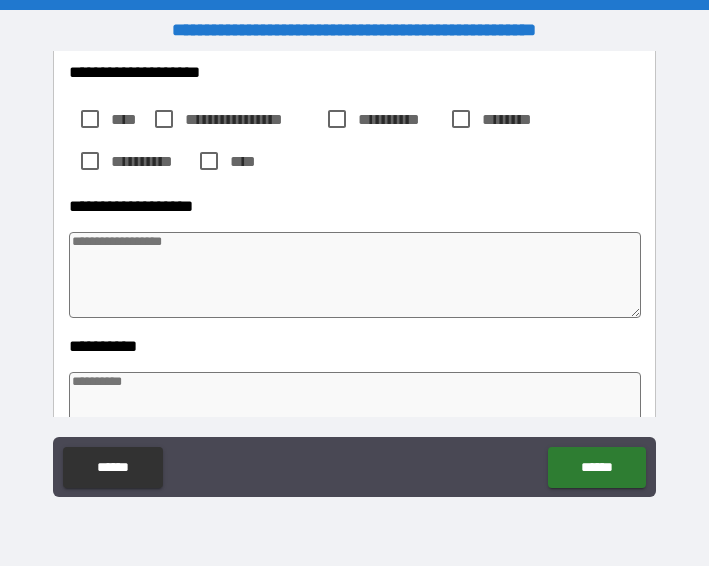 scroll, scrollTop: 290, scrollLeft: 0, axis: vertical 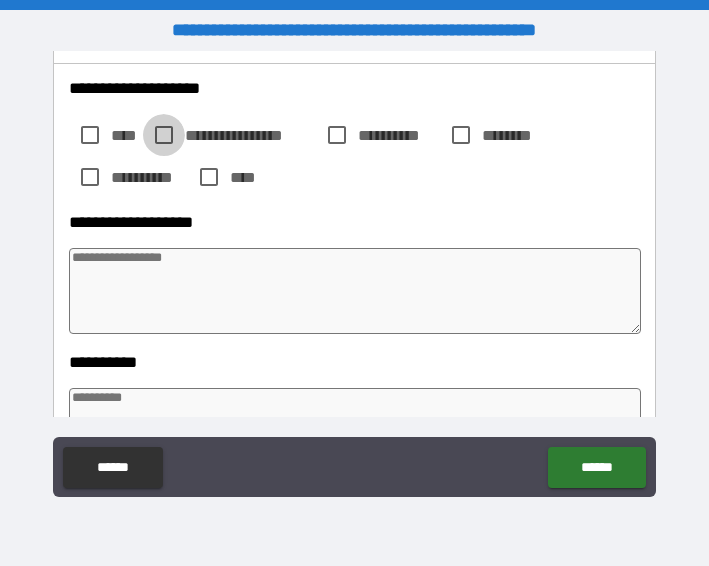 type on "*" 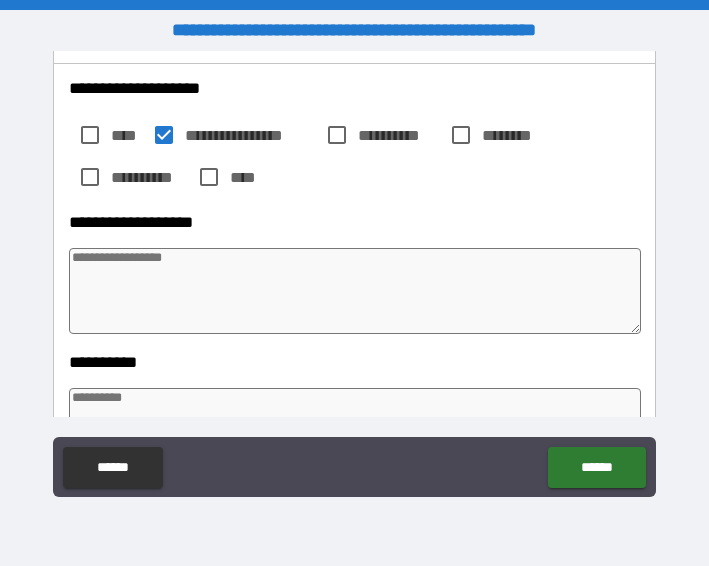 click at bounding box center [355, 291] 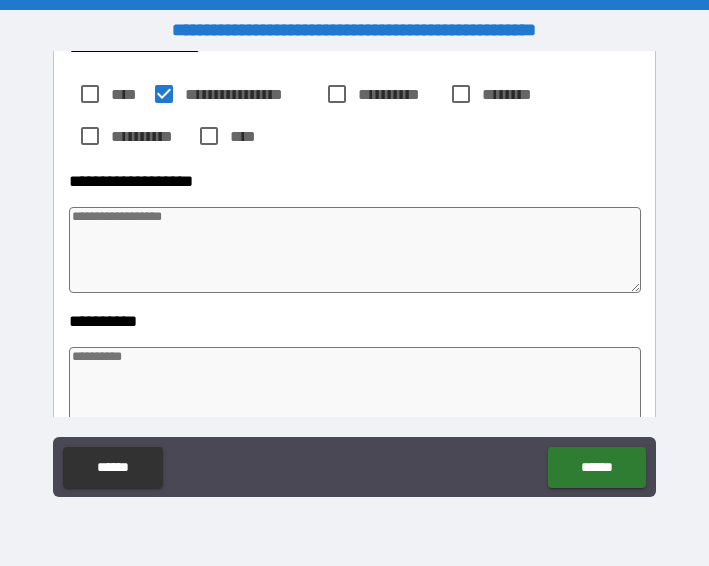 scroll, scrollTop: 358, scrollLeft: 0, axis: vertical 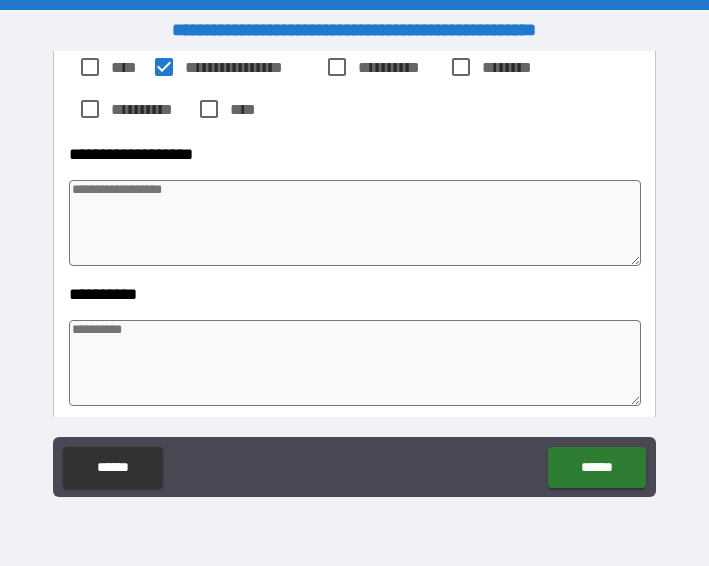 type on "*" 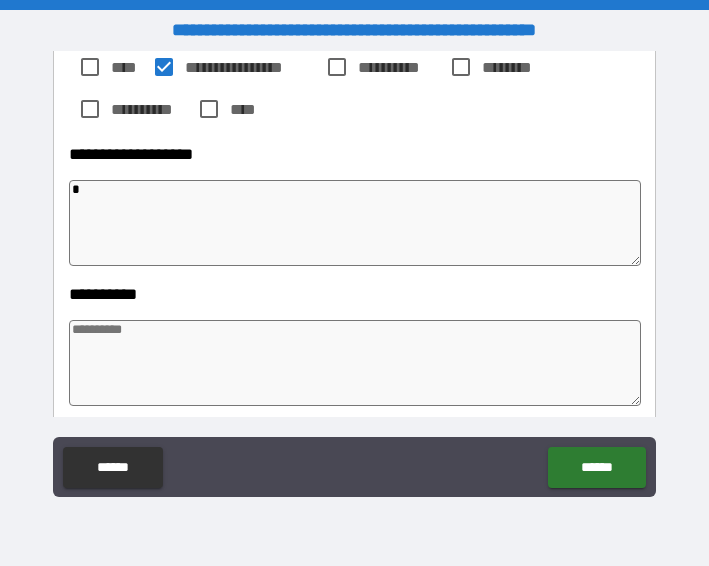 type on "*" 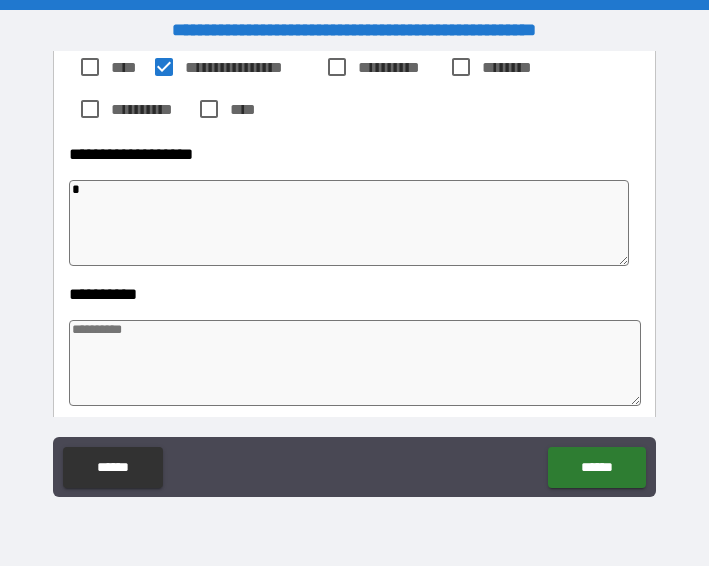 type on "*" 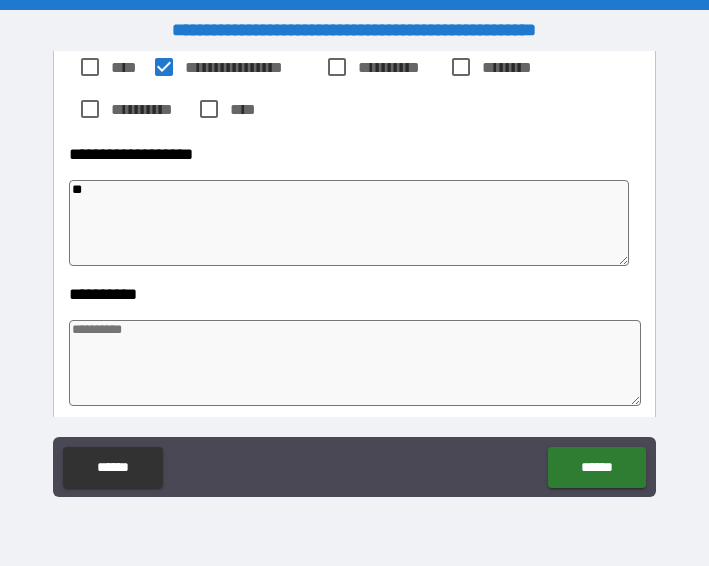type on "*" 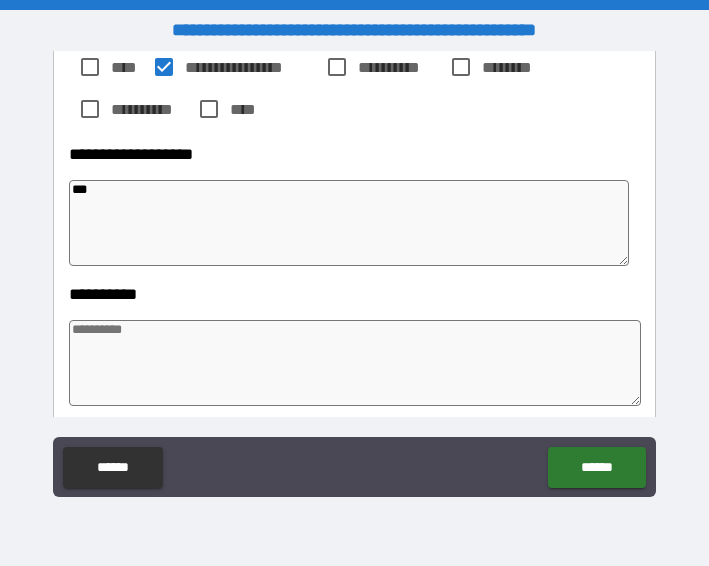 type on "*" 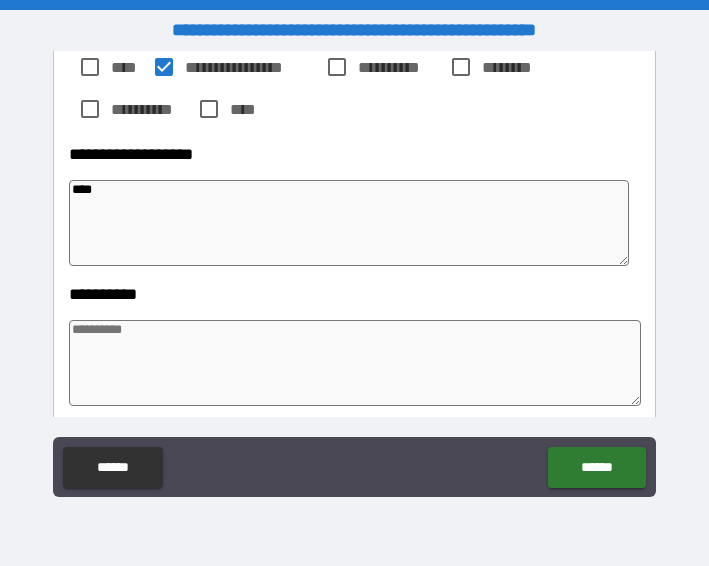 type on "*" 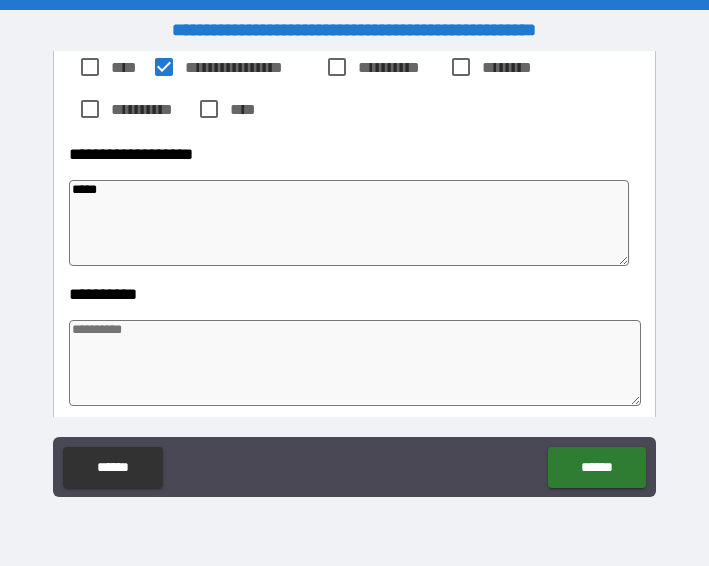 type on "*" 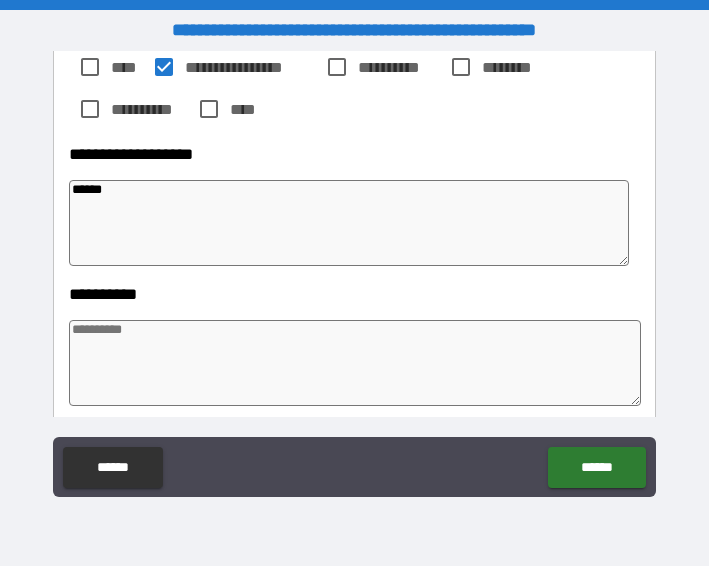 type on "*" 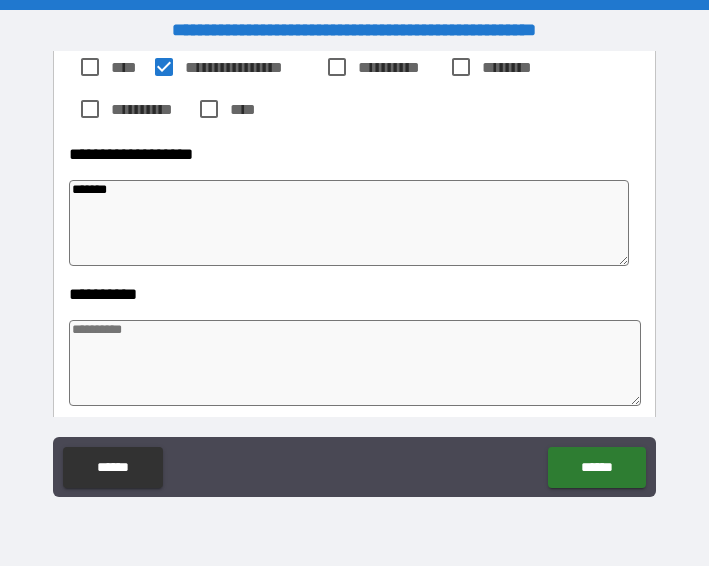 type on "*" 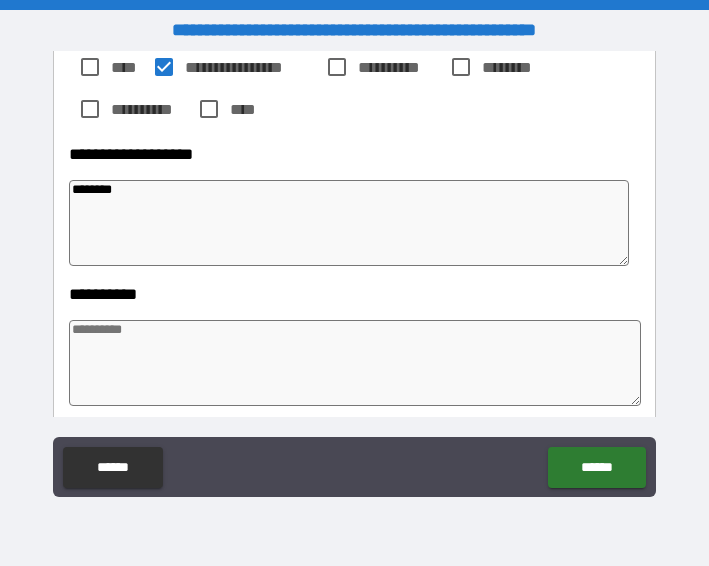type on "*" 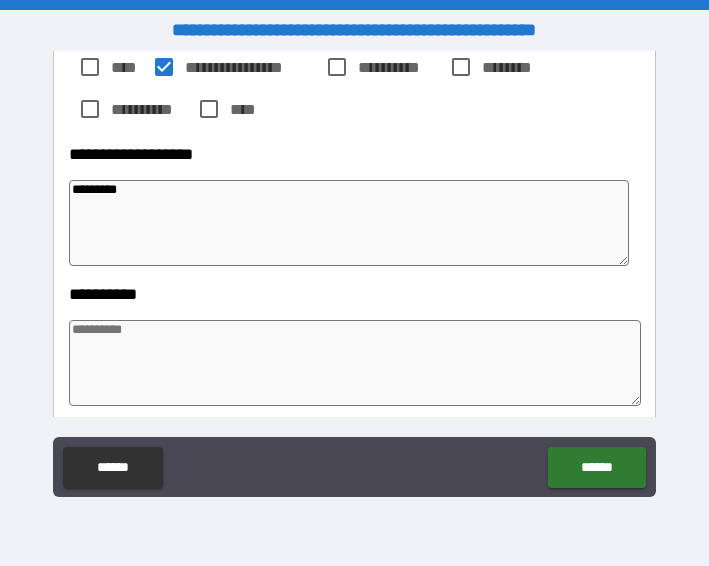 type on "*" 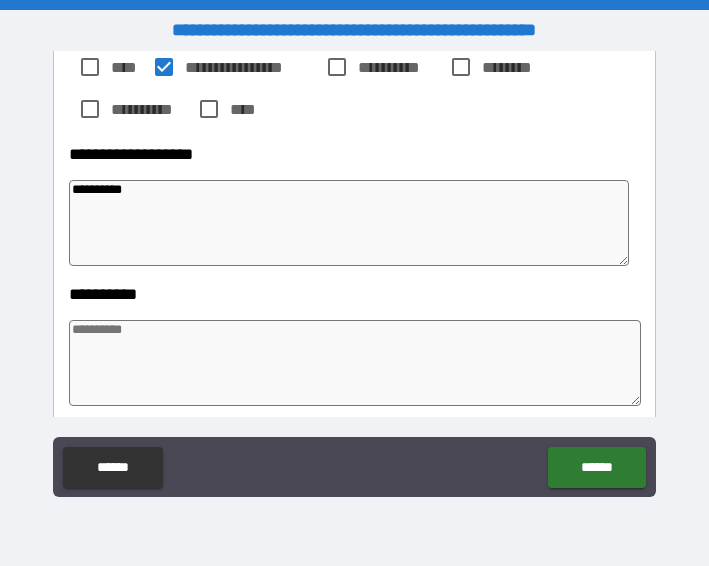 type on "*" 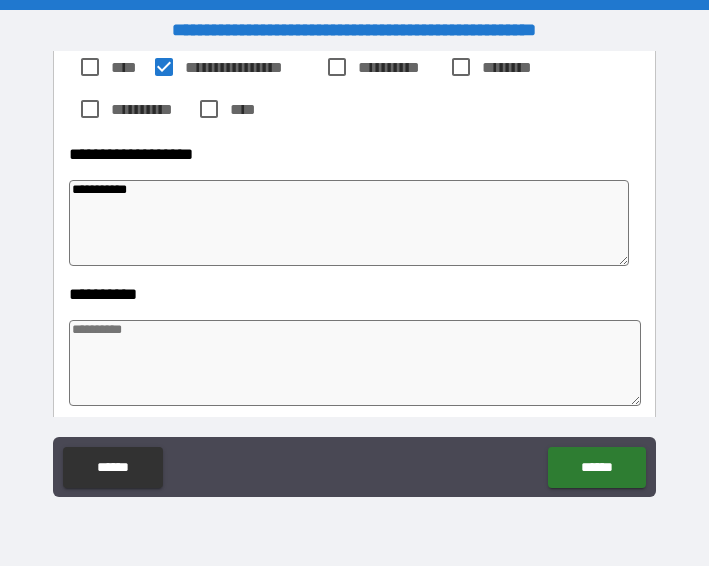 type on "*" 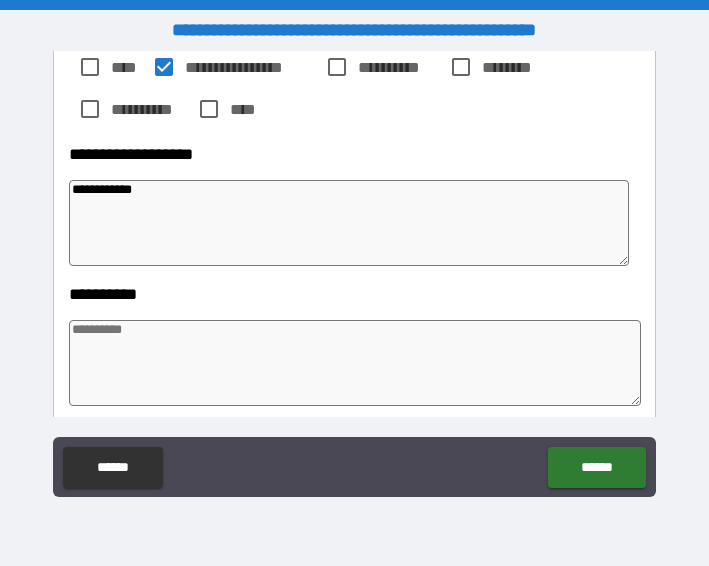 type on "*" 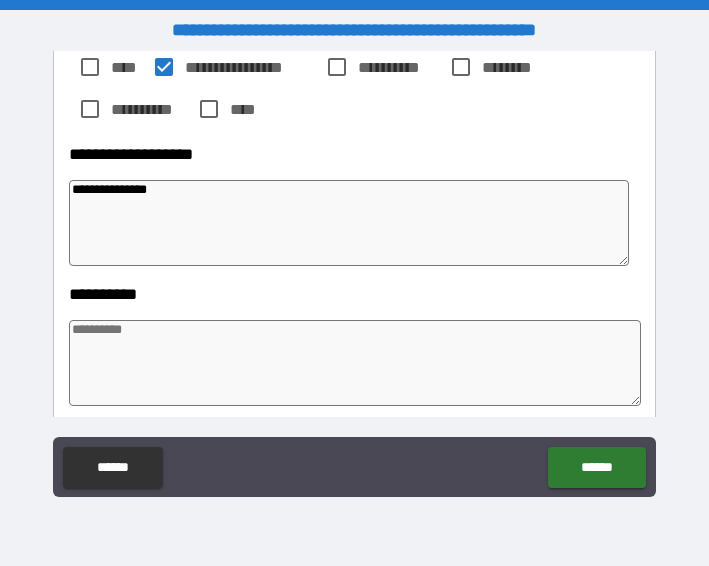 click at bounding box center (355, 363) 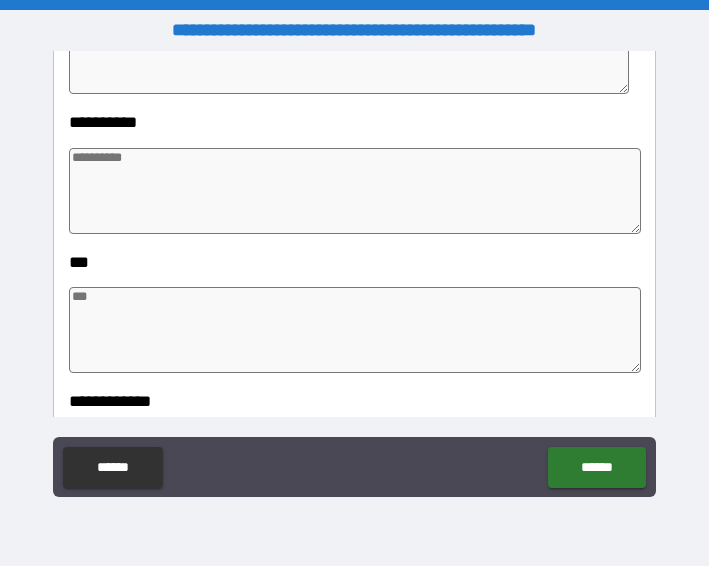 scroll, scrollTop: 531, scrollLeft: 0, axis: vertical 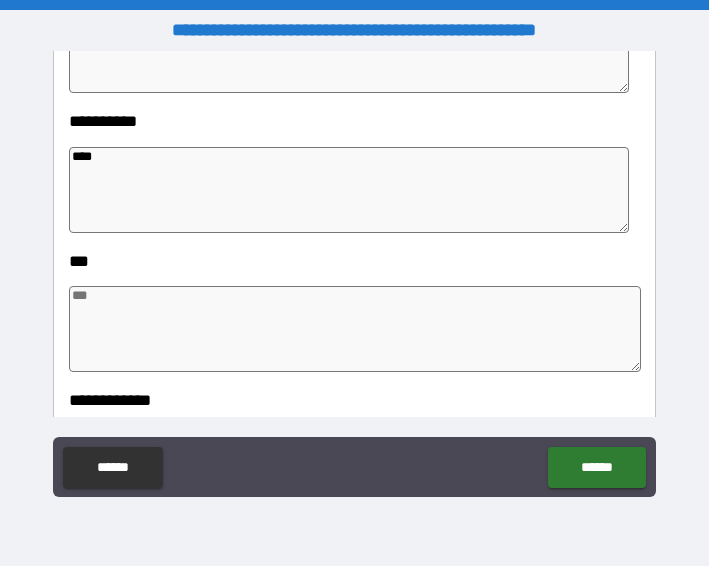 click on "****" at bounding box center [349, 190] 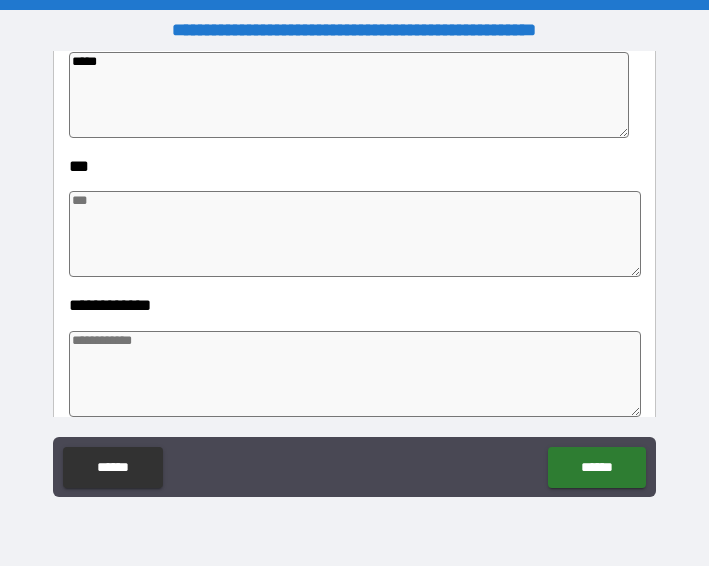 click at bounding box center [355, 234] 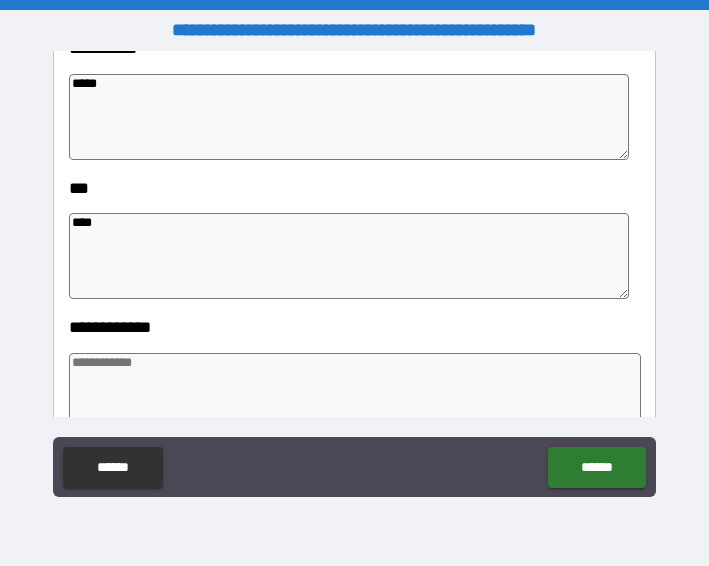 scroll, scrollTop: 846, scrollLeft: 0, axis: vertical 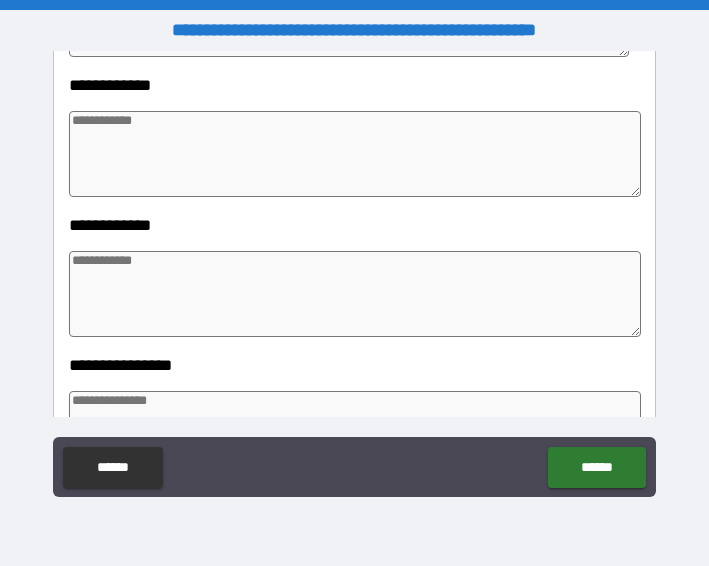 click at bounding box center (355, 154) 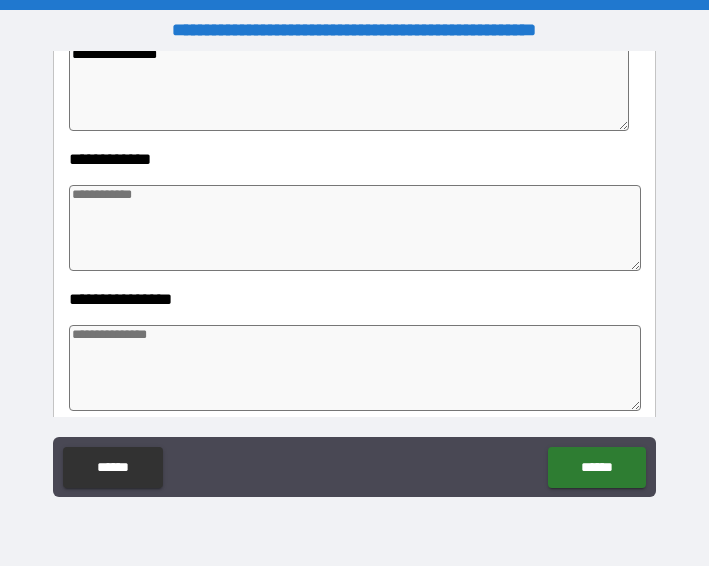 scroll, scrollTop: 1011, scrollLeft: 0, axis: vertical 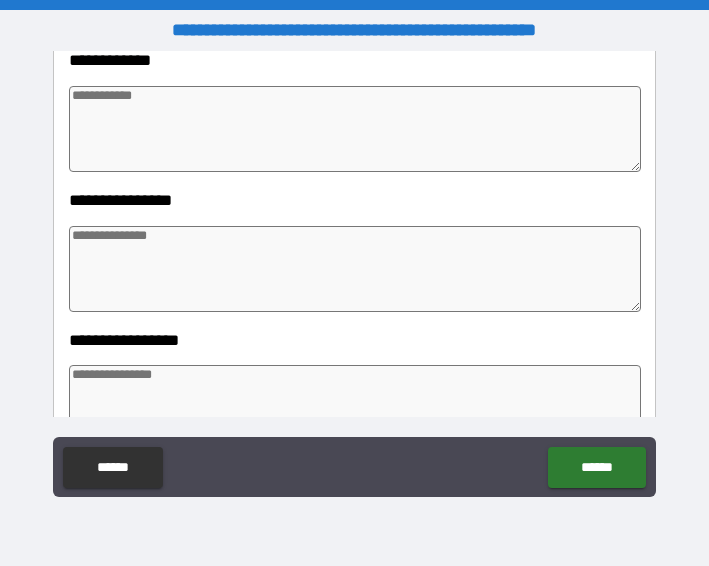 click at bounding box center (355, 129) 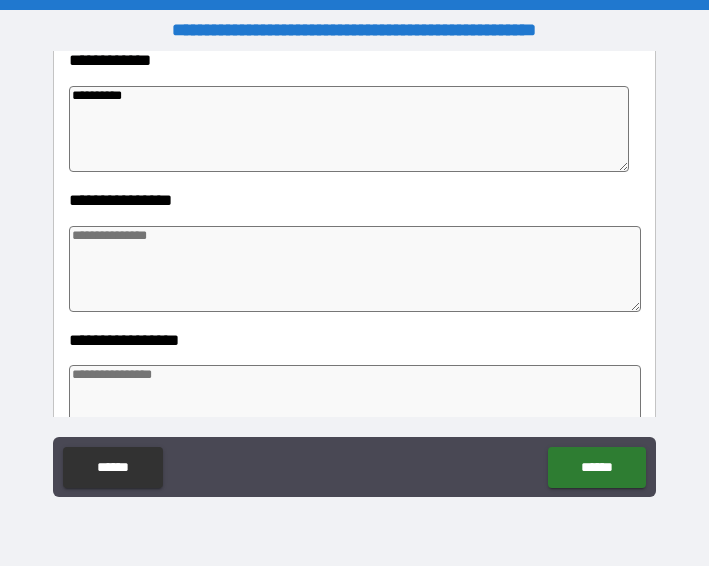 click at bounding box center (355, 269) 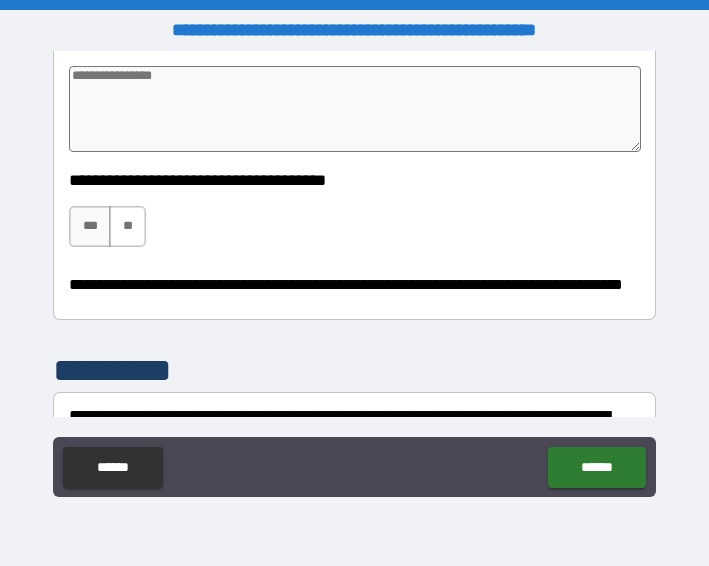 scroll, scrollTop: 1312, scrollLeft: 0, axis: vertical 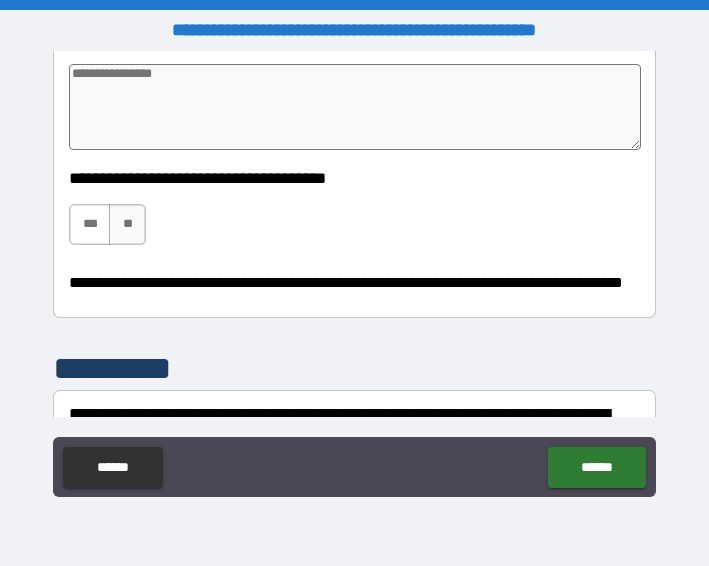 click on "***" at bounding box center (90, 224) 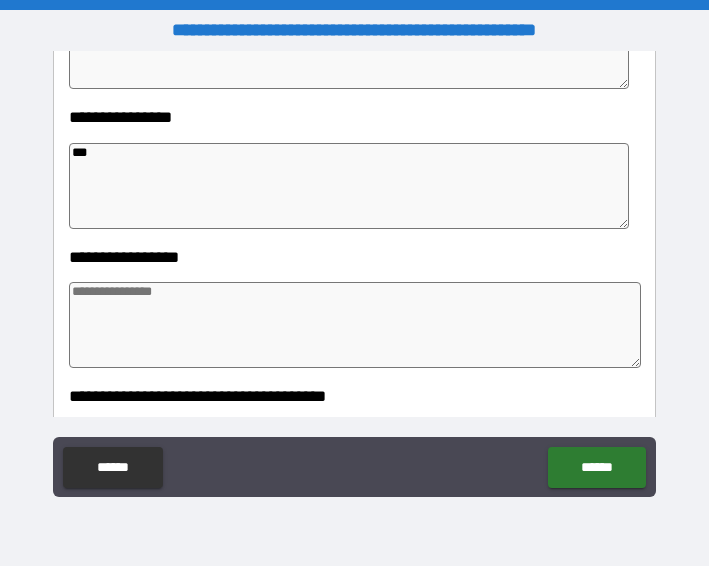 scroll, scrollTop: 1158, scrollLeft: 0, axis: vertical 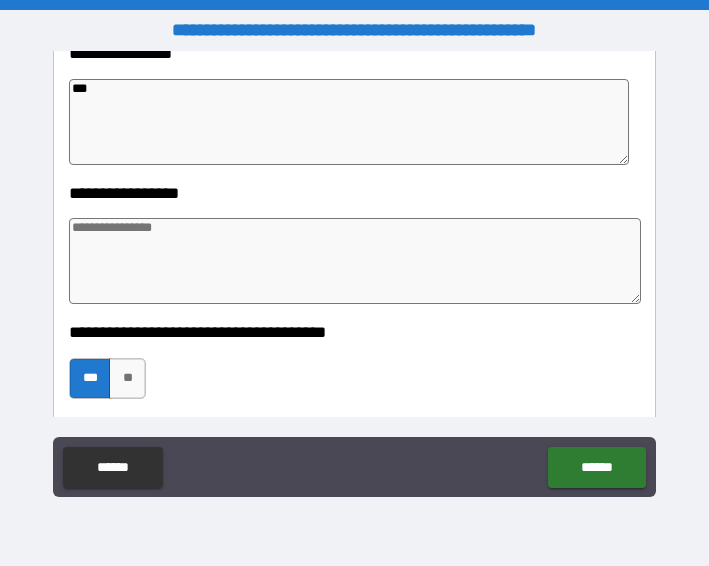 click on "***" at bounding box center [349, 122] 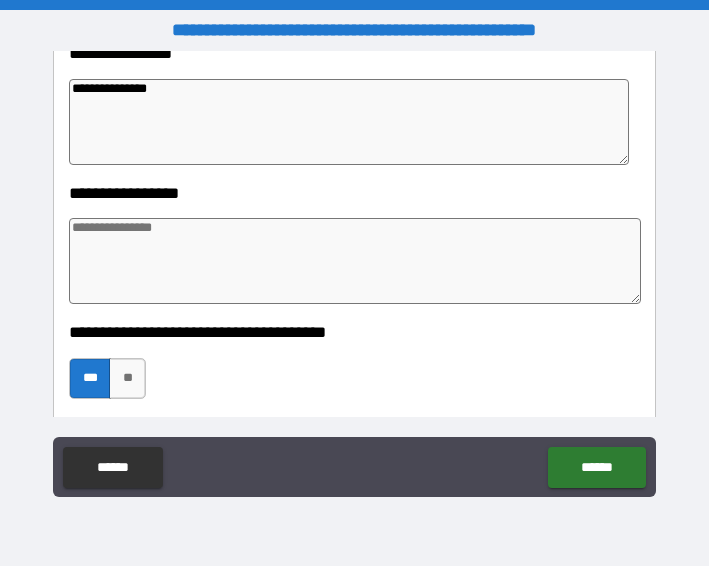 click on "**********" at bounding box center [349, 122] 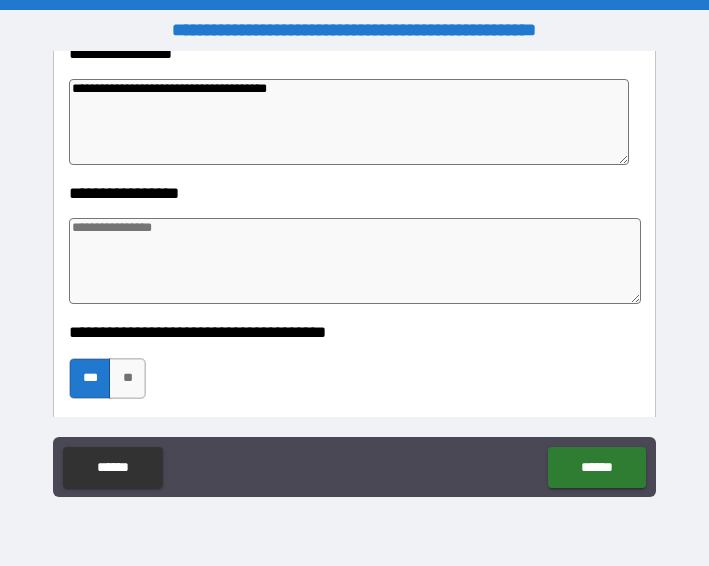 click at bounding box center (355, 261) 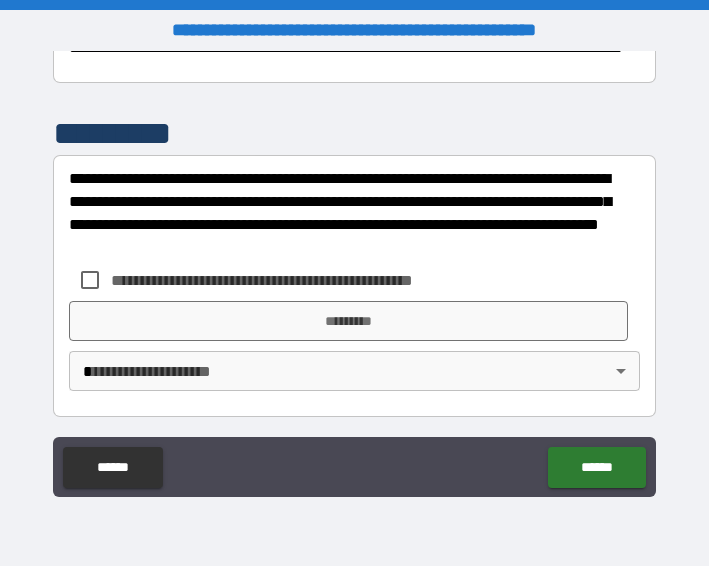 scroll, scrollTop: 1551, scrollLeft: 0, axis: vertical 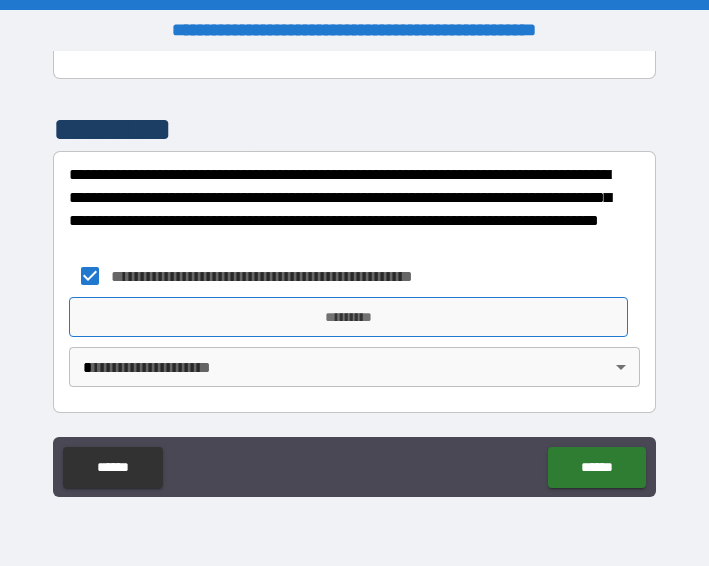 click on "*********" at bounding box center (348, 317) 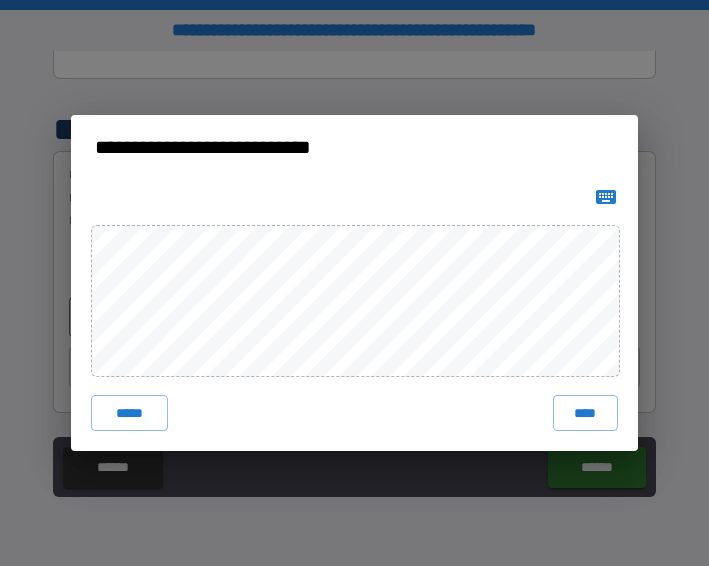 click 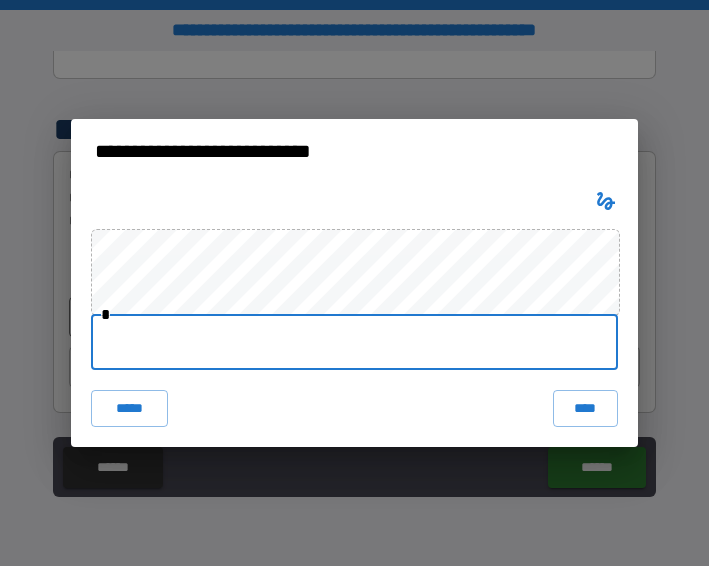 click at bounding box center (354, 342) 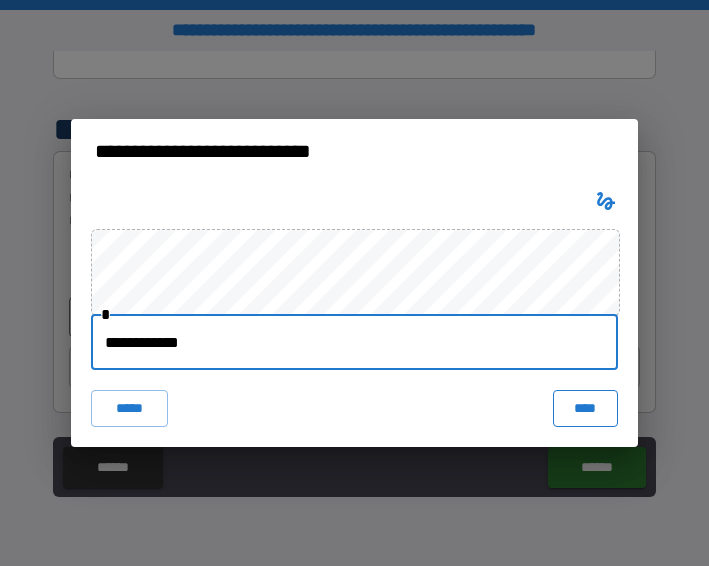 click on "****" at bounding box center (586, 408) 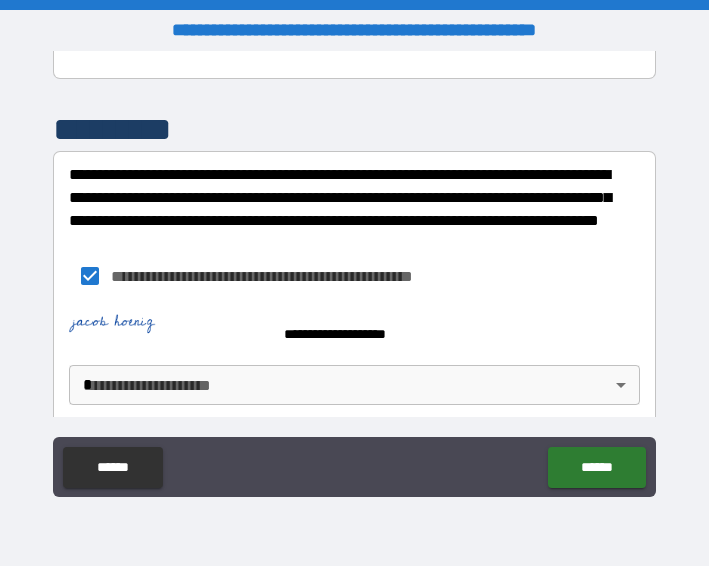 scroll, scrollTop: 1569, scrollLeft: 0, axis: vertical 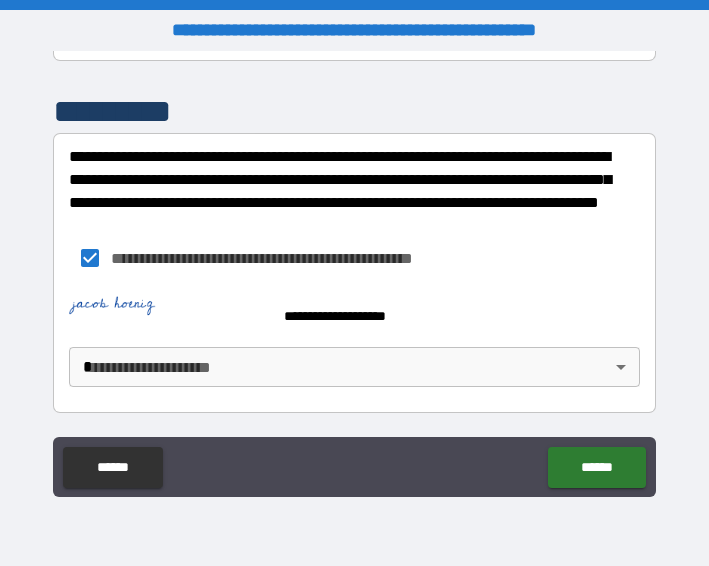 drag, startPoint x: 268, startPoint y: 334, endPoint x: 265, endPoint y: 344, distance: 10.440307 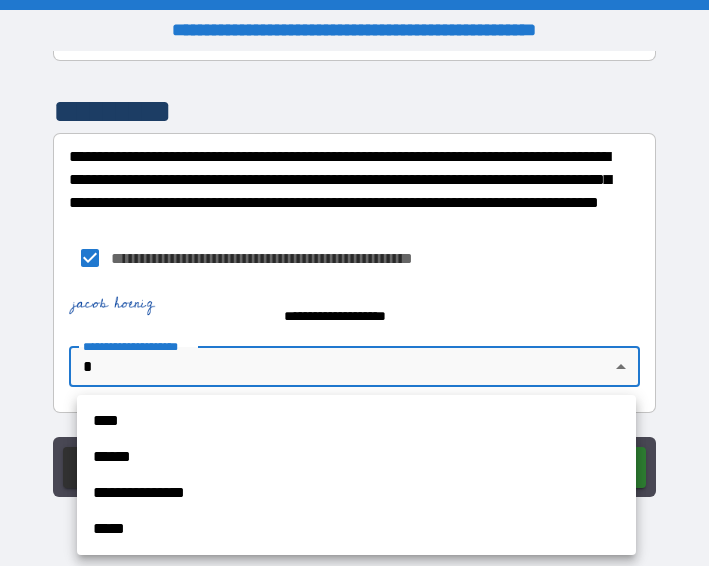 click on "****" at bounding box center (356, 421) 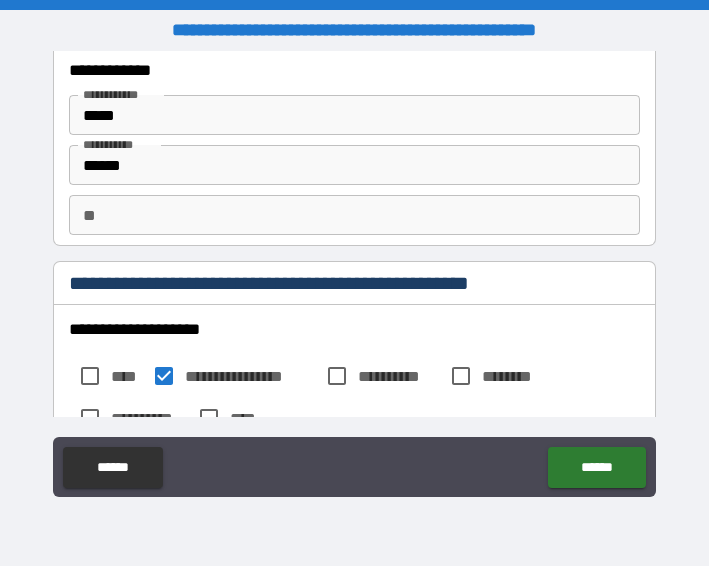 scroll, scrollTop: 56, scrollLeft: 0, axis: vertical 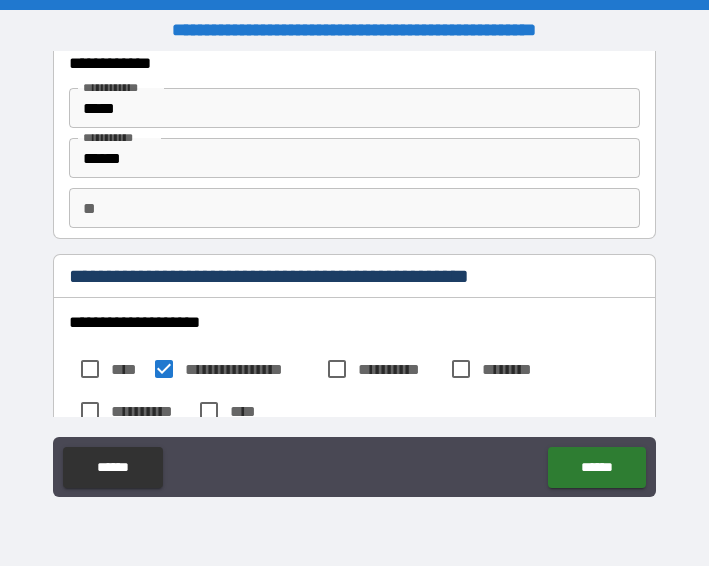 click on "**********" at bounding box center (354, 144) 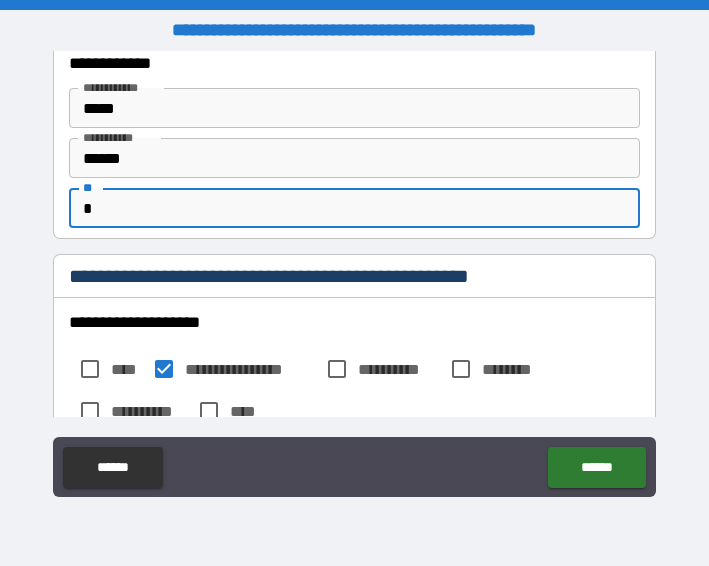 click on "*" at bounding box center [354, 208] 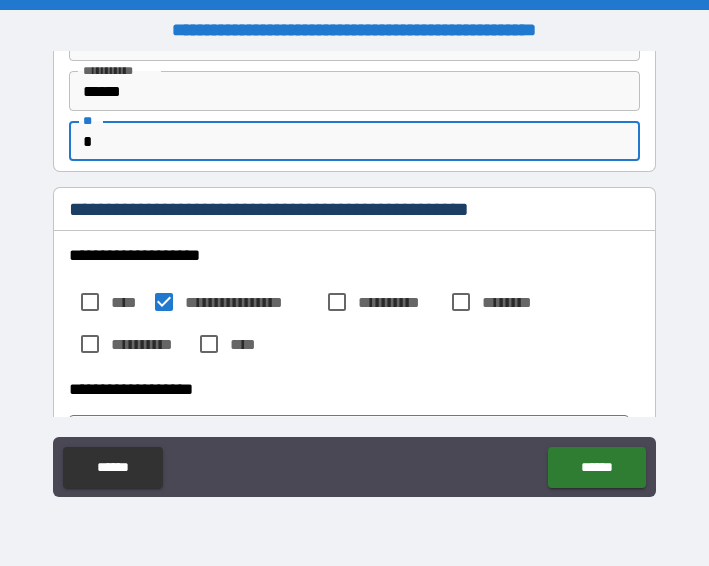scroll, scrollTop: 152, scrollLeft: 0, axis: vertical 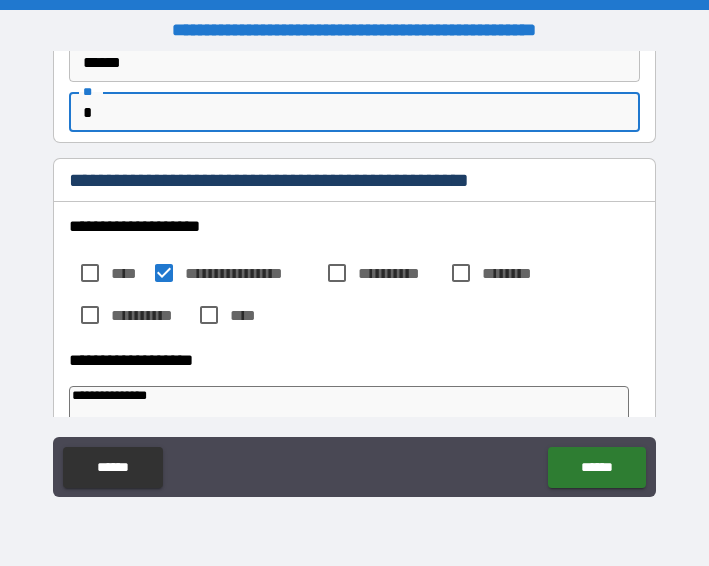 click on "**********" at bounding box center (354, 285) 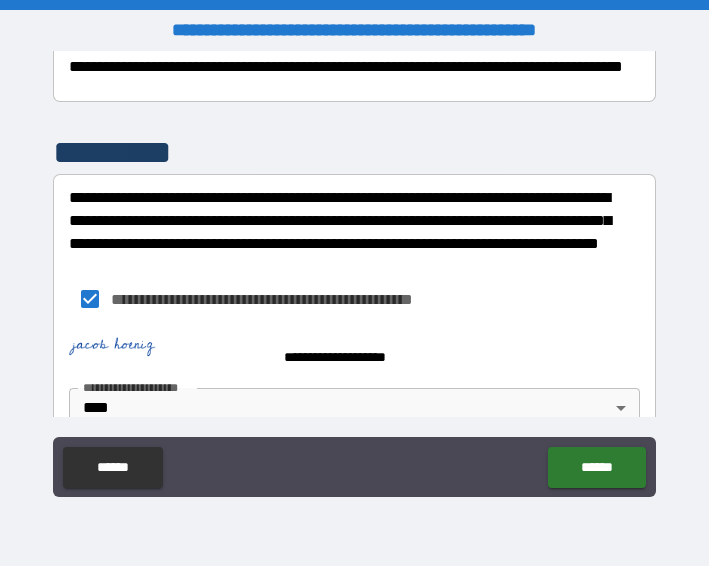scroll, scrollTop: 1569, scrollLeft: 0, axis: vertical 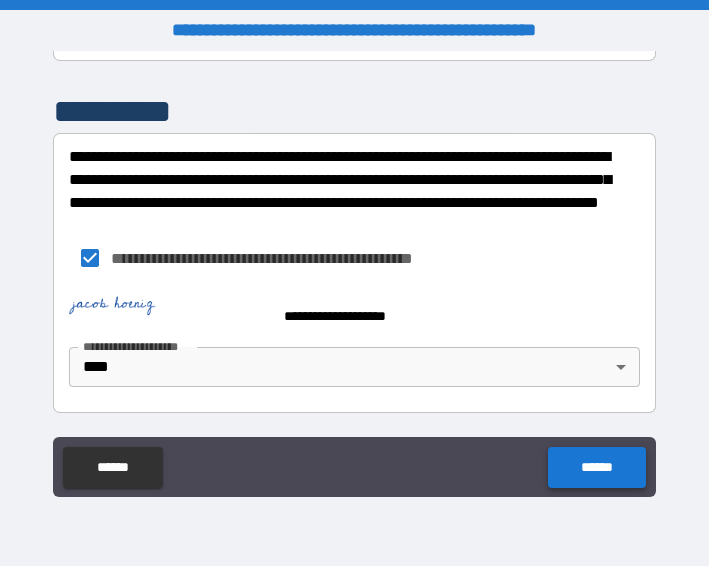 click on "******" at bounding box center [596, 467] 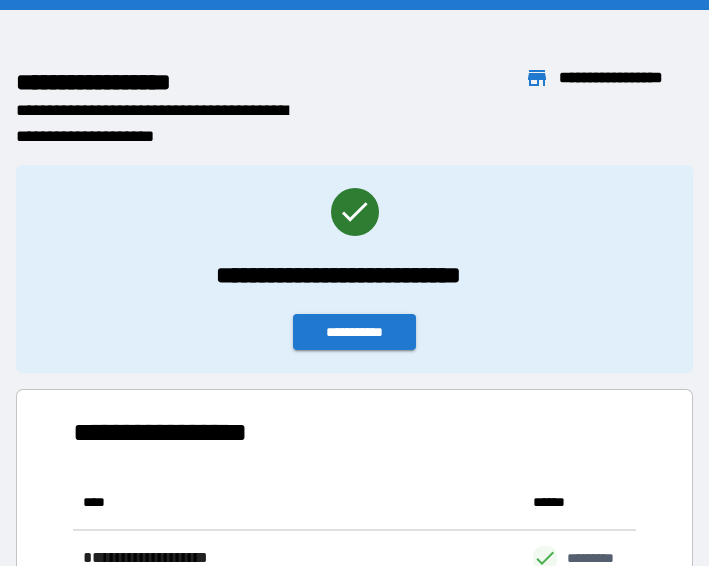 scroll, scrollTop: 1, scrollLeft: 1, axis: both 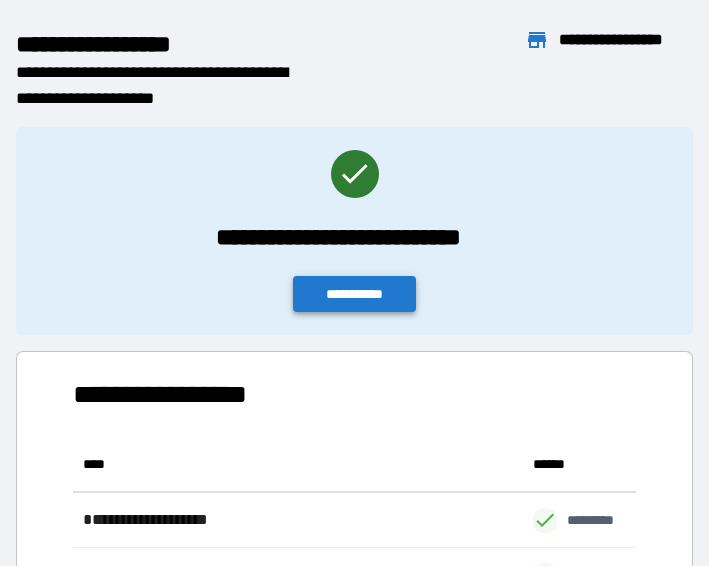 click on "**********" at bounding box center (355, 294) 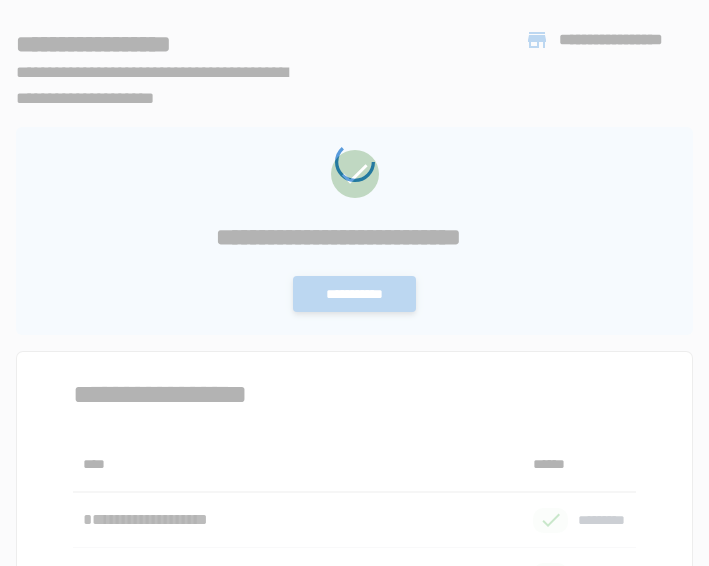 scroll, scrollTop: 0, scrollLeft: 0, axis: both 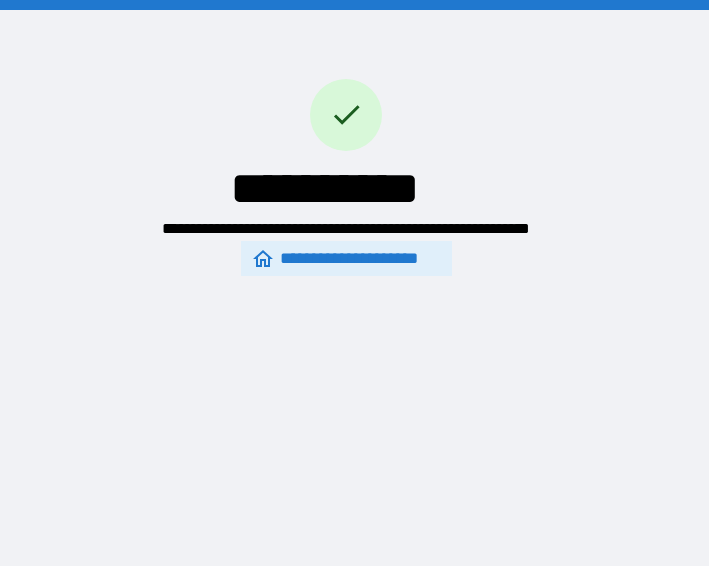 click on "**********" at bounding box center (346, 259) 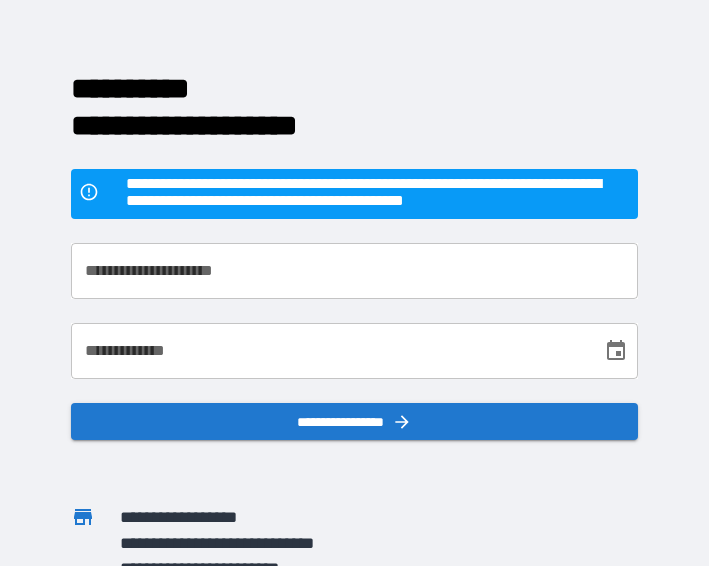 scroll, scrollTop: 105, scrollLeft: 0, axis: vertical 